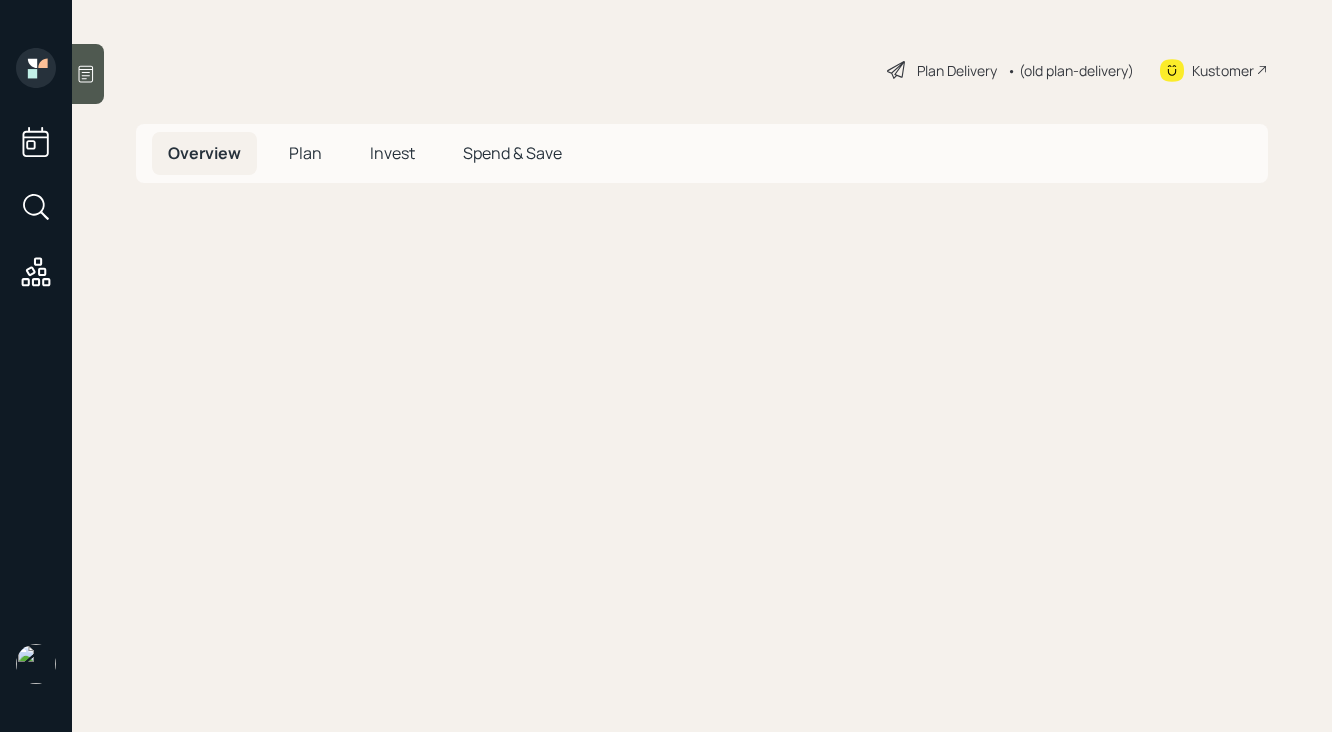 scroll, scrollTop: 0, scrollLeft: 0, axis: both 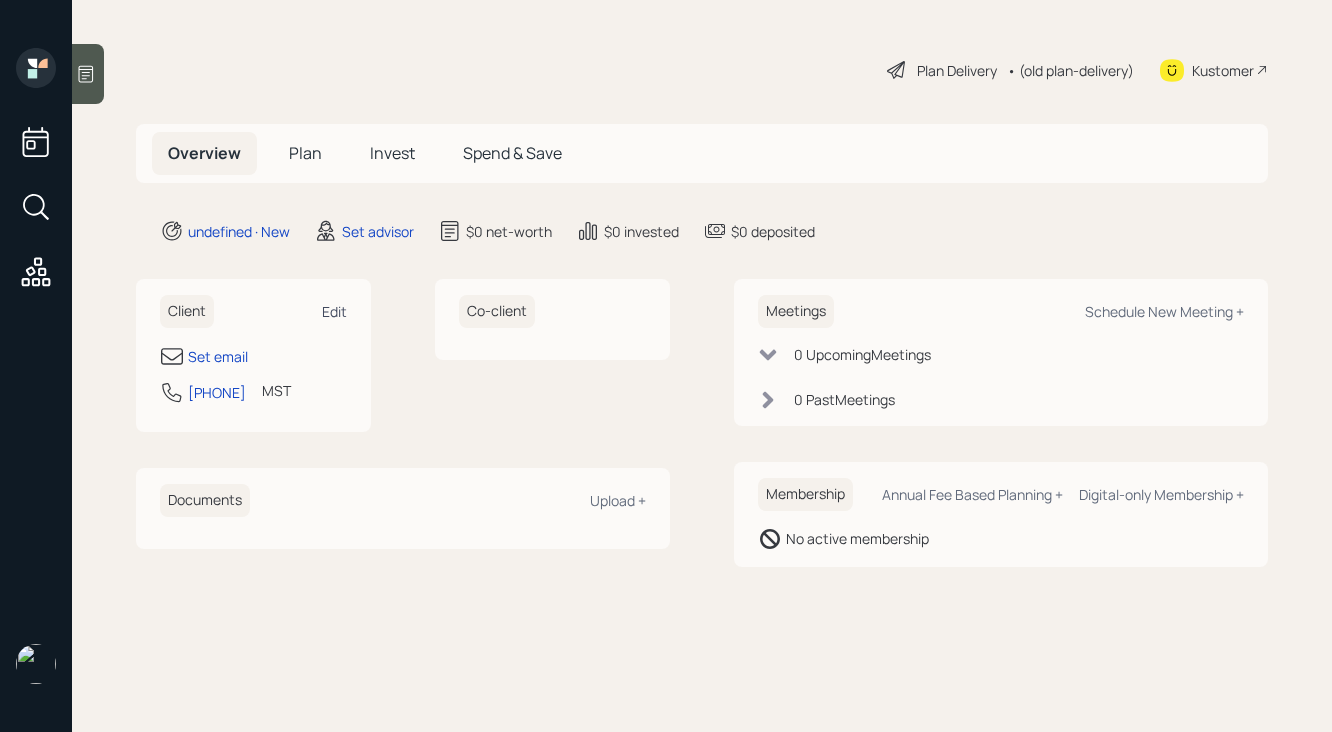 click on "Edit" at bounding box center [334, 311] 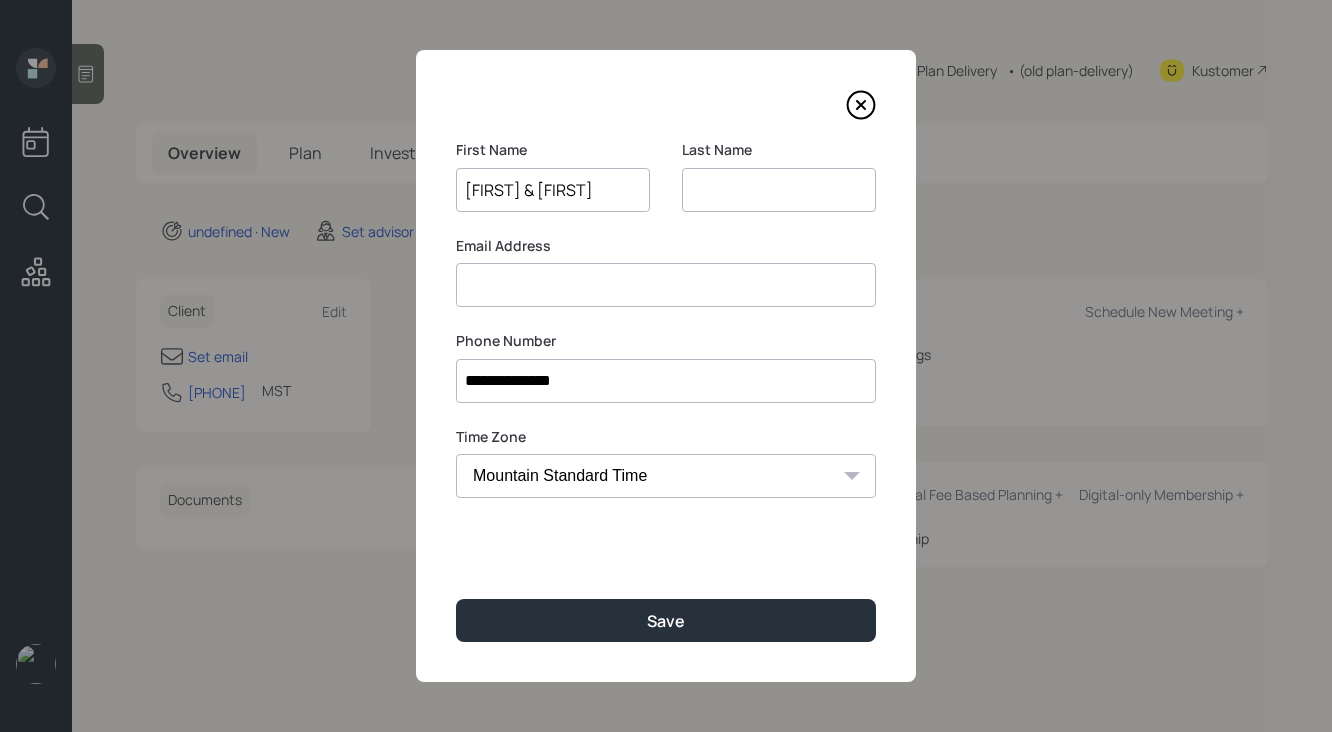 type on "[FIRST] & [FIRST]" 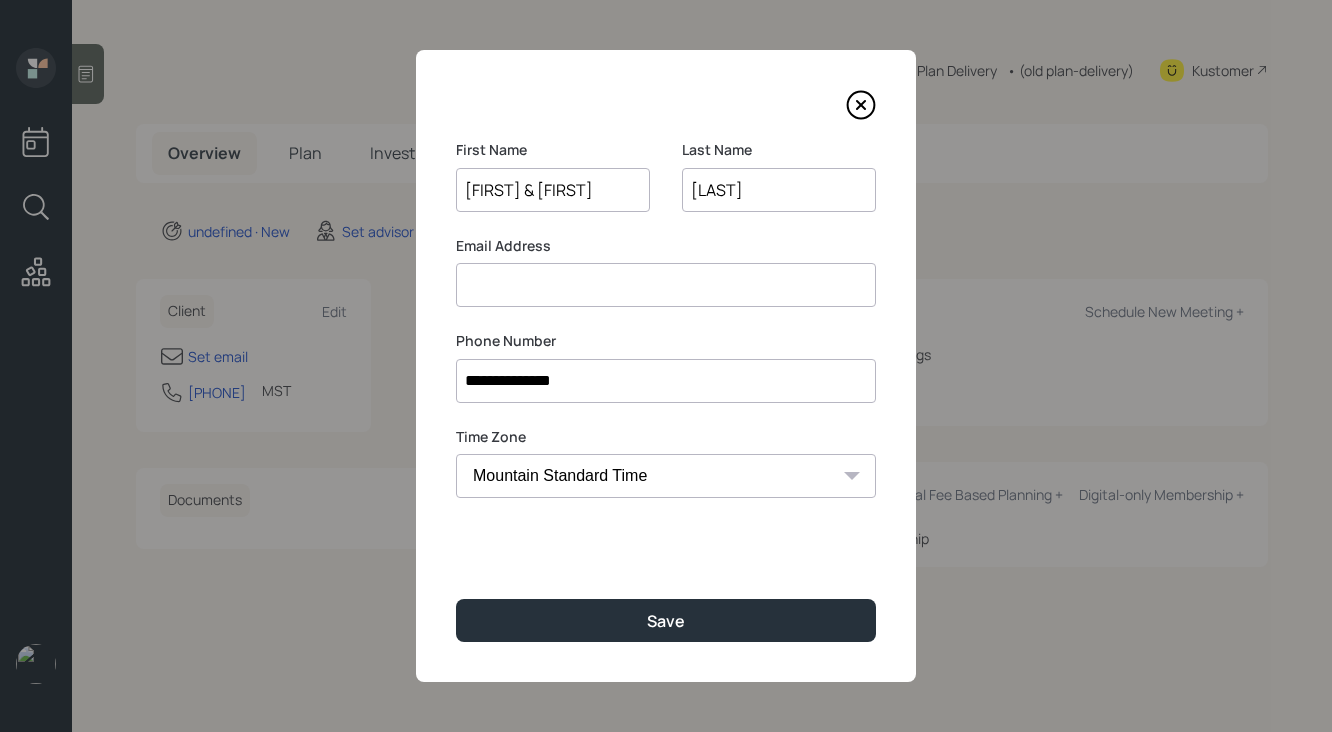 type on "[LAST]" 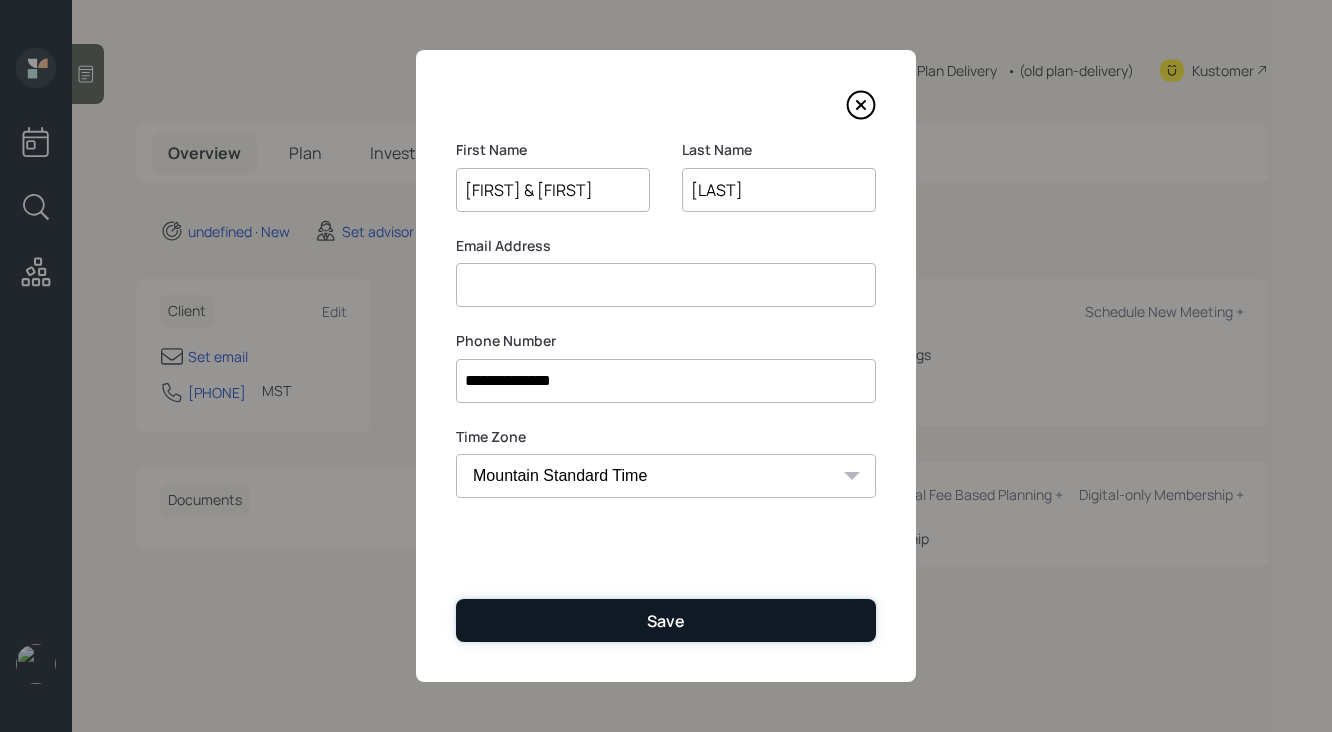 click on "Save" at bounding box center [666, 620] 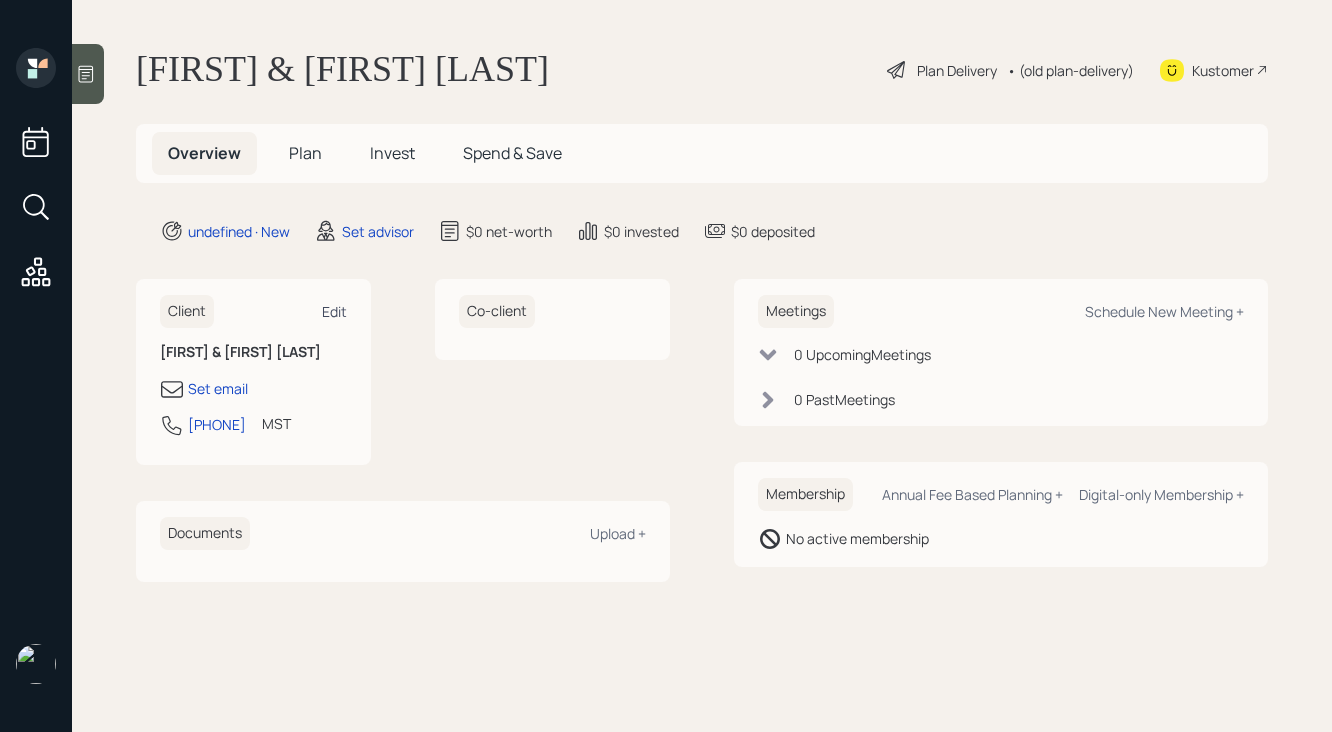 click on "Edit" at bounding box center [334, 311] 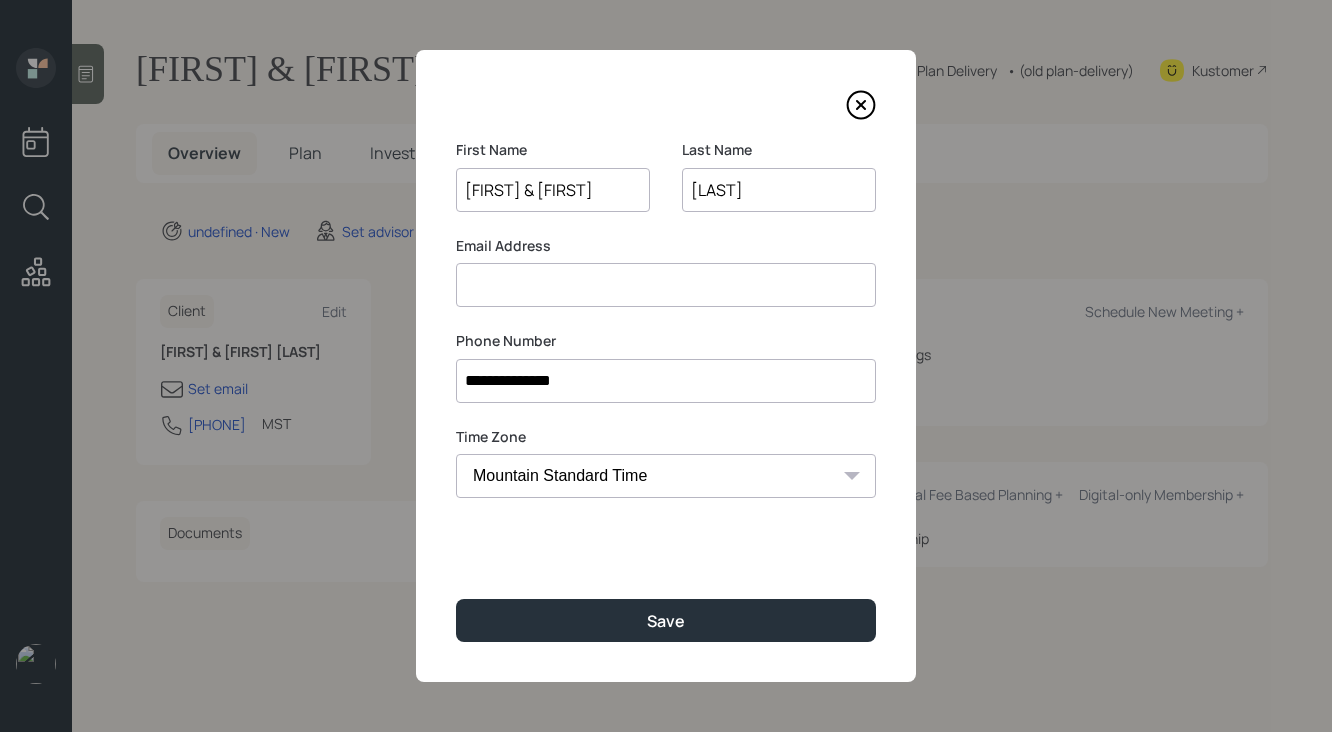 click on "First Name [FIRST] & [FIRST] Last Name [LAST] Email Address [EMAIL] Phone Number [PHONE] Time Zone [TIMEZONE] [TIMEZONE] [TIMEZONE] [TIMEZONE] [TIMEZONE] [TIMEZONE] Save" at bounding box center (666, 366) 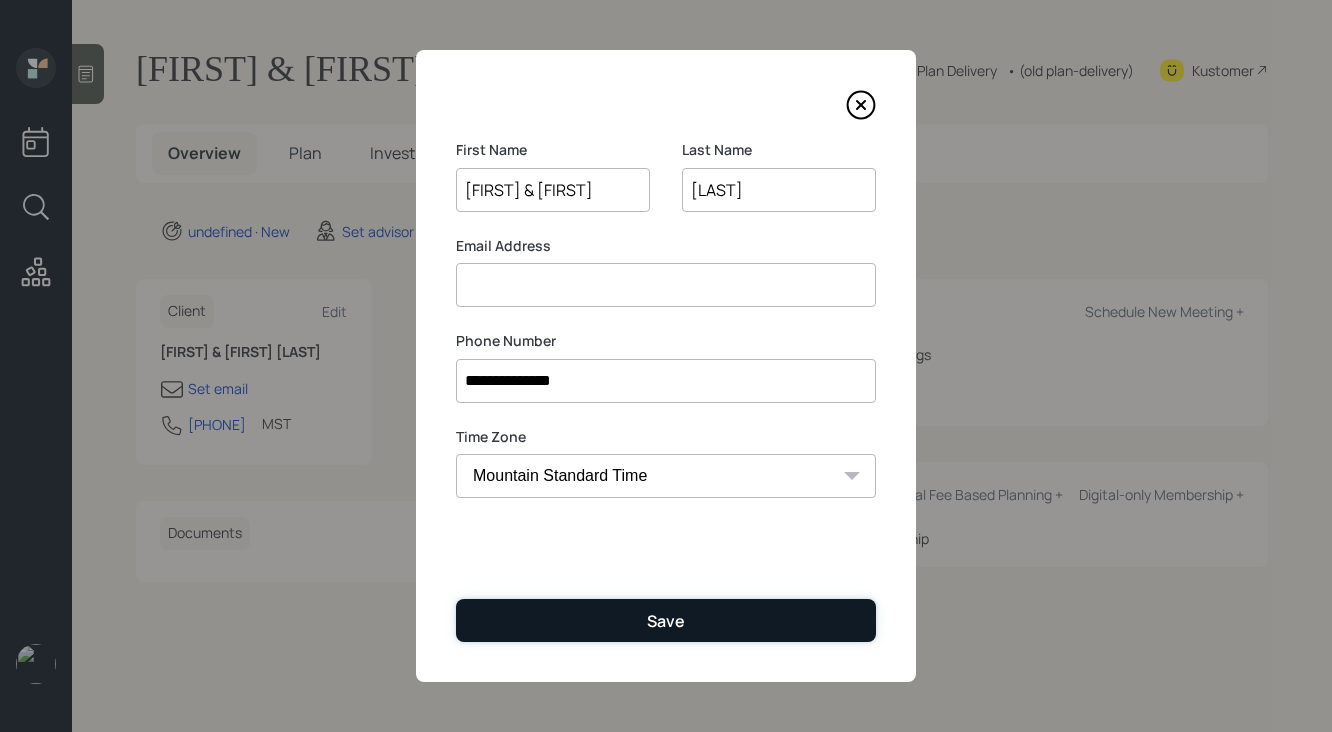 click on "Save" at bounding box center [666, 620] 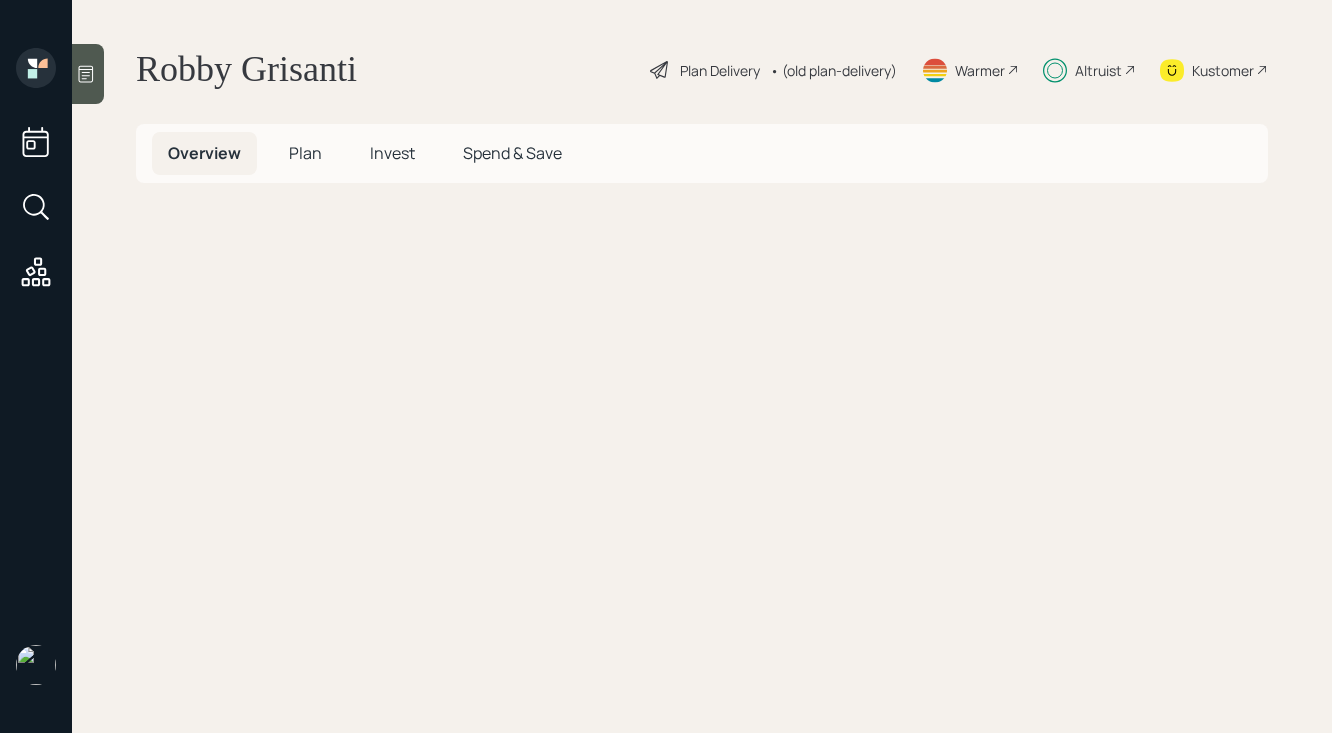 scroll, scrollTop: 0, scrollLeft: 0, axis: both 